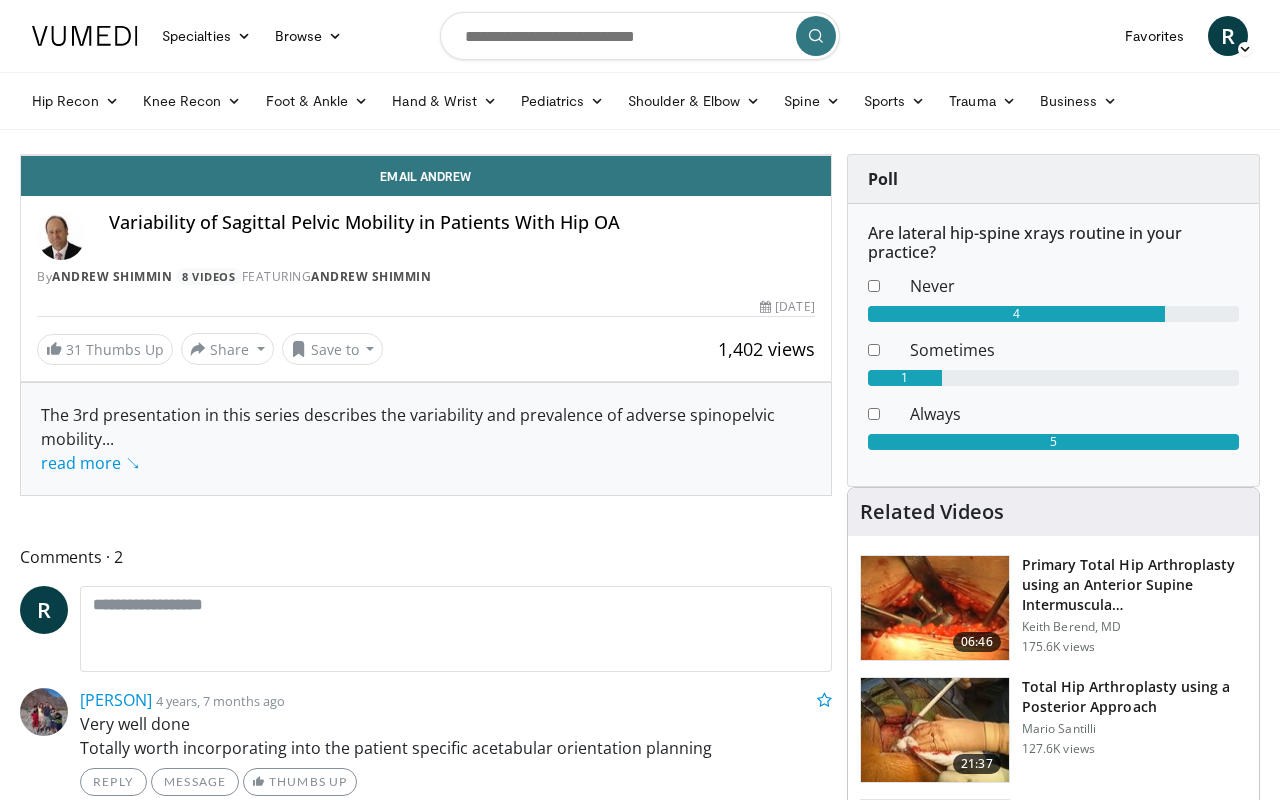 scroll, scrollTop: 0, scrollLeft: 0, axis: both 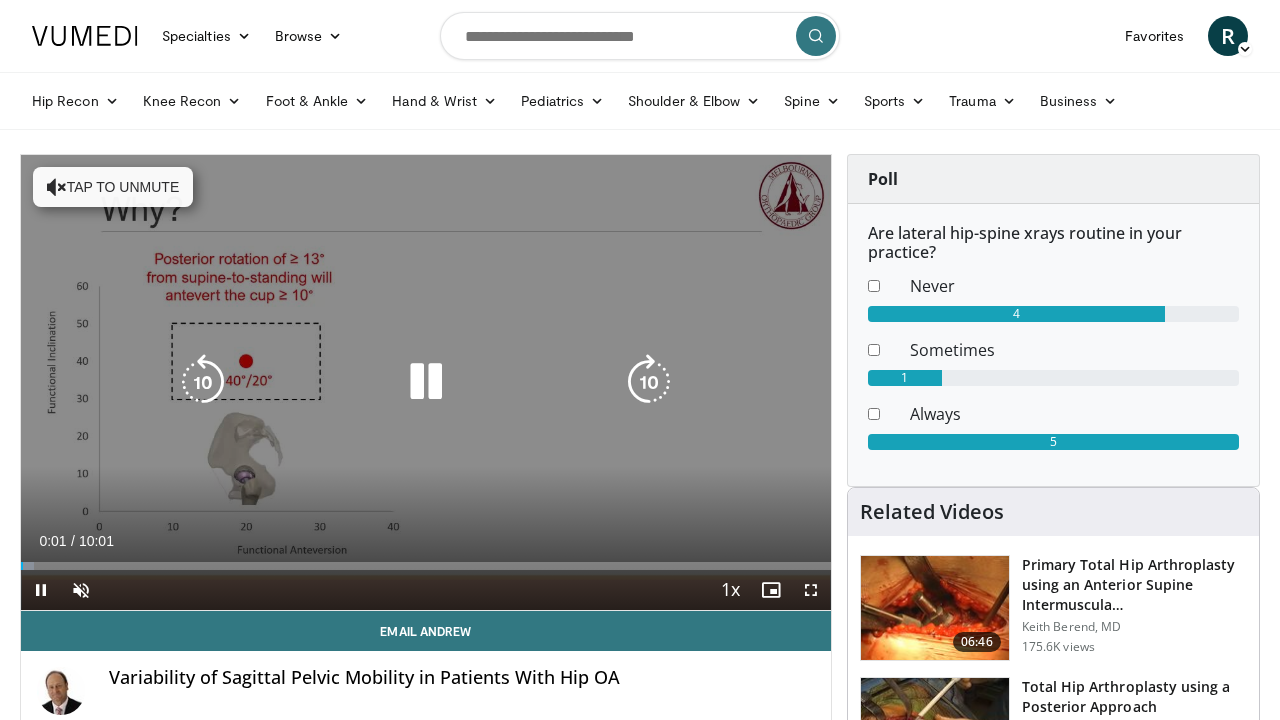 click at bounding box center (649, 382) 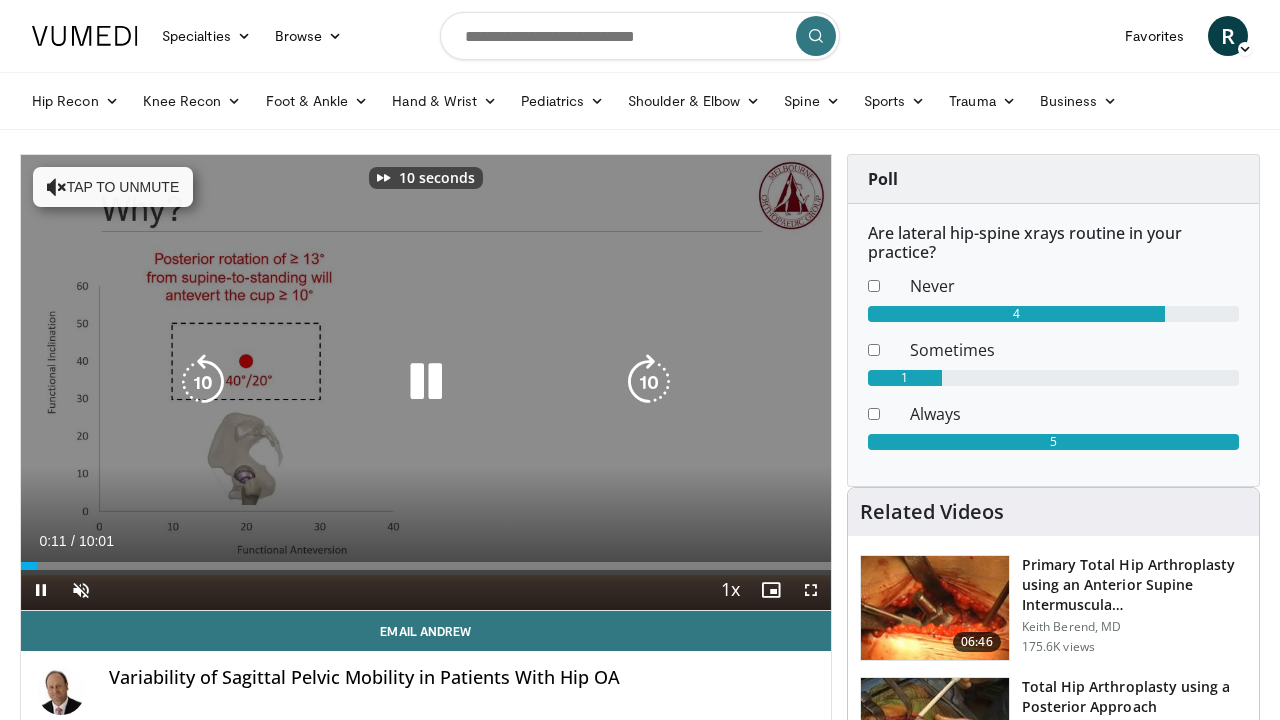 click at bounding box center (649, 382) 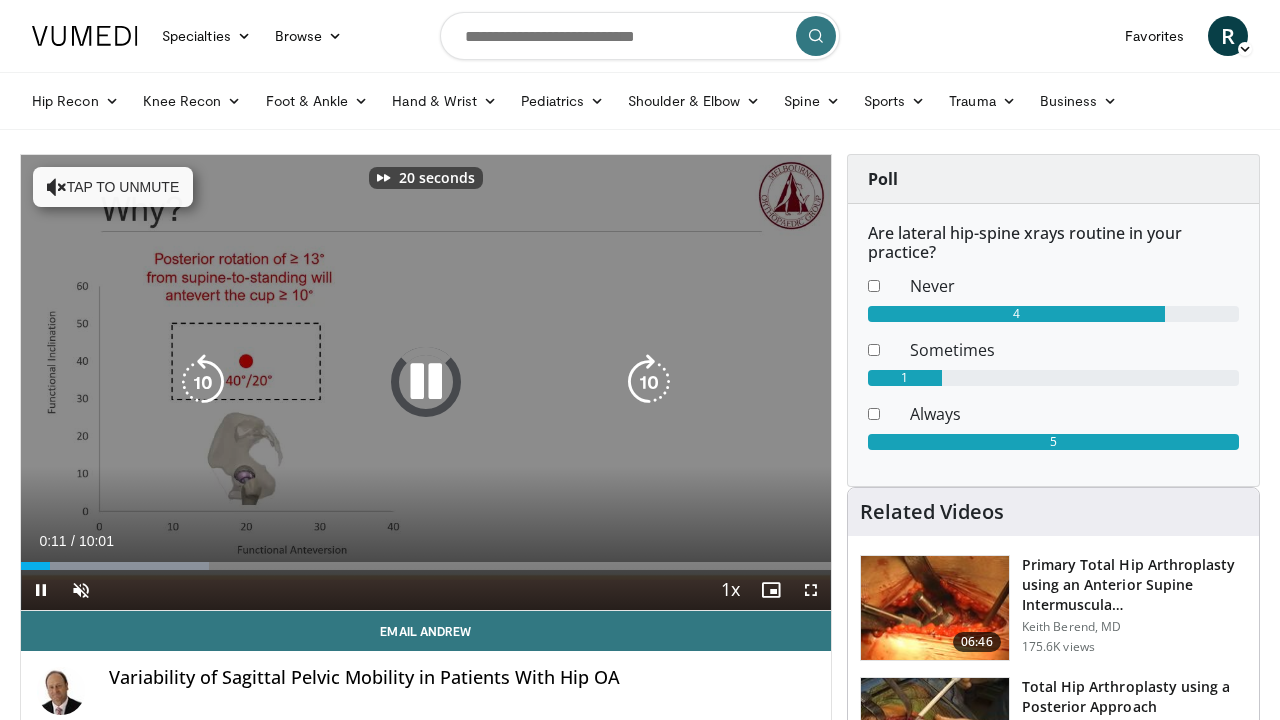 click at bounding box center (649, 382) 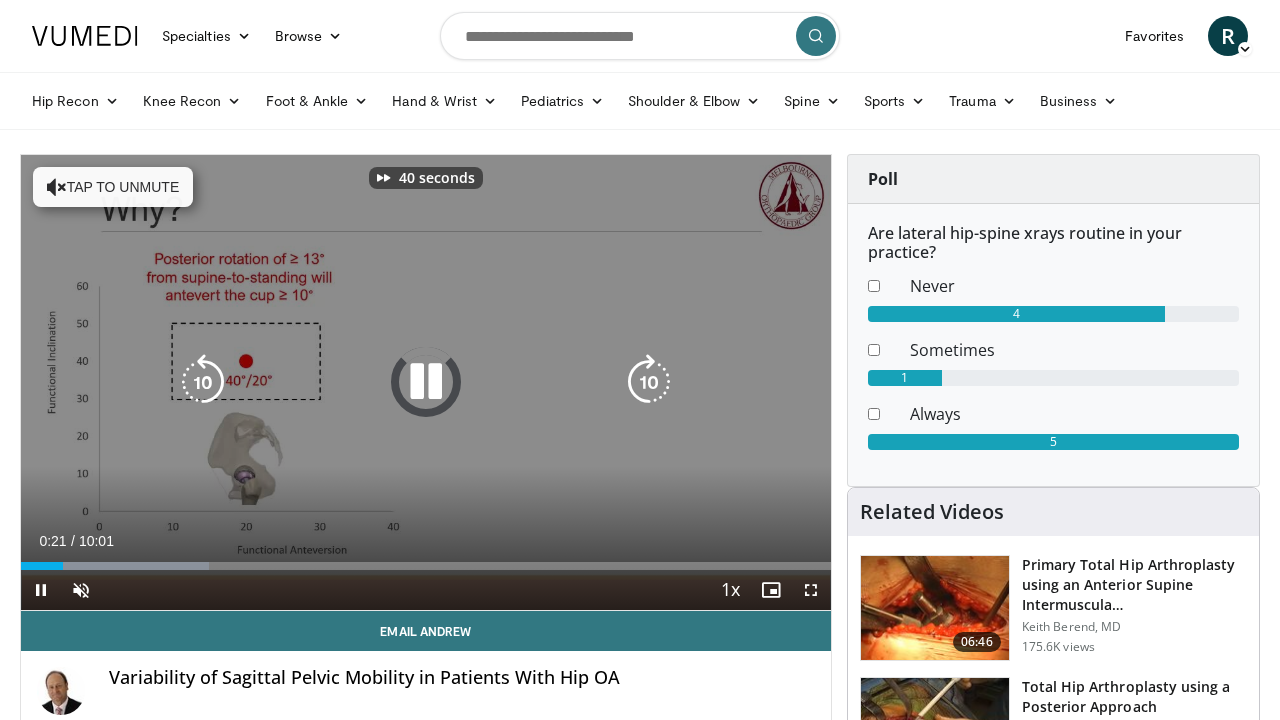 click at bounding box center (649, 382) 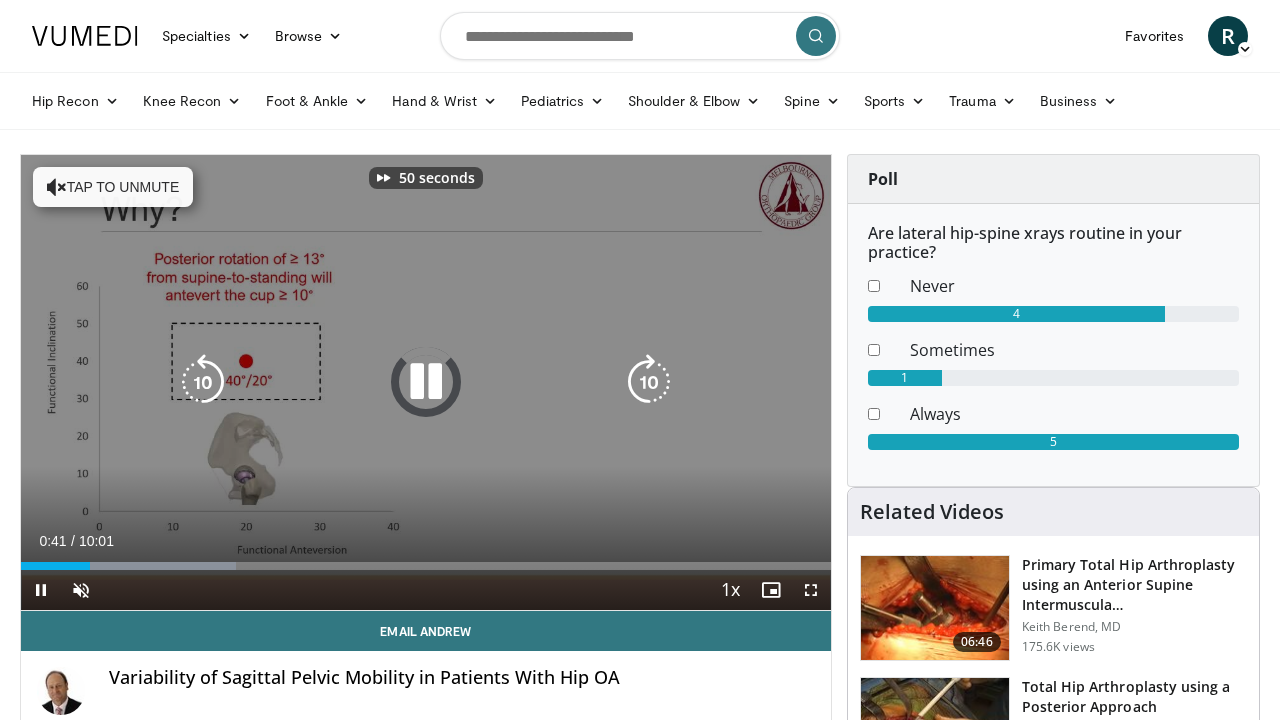 click at bounding box center (649, 382) 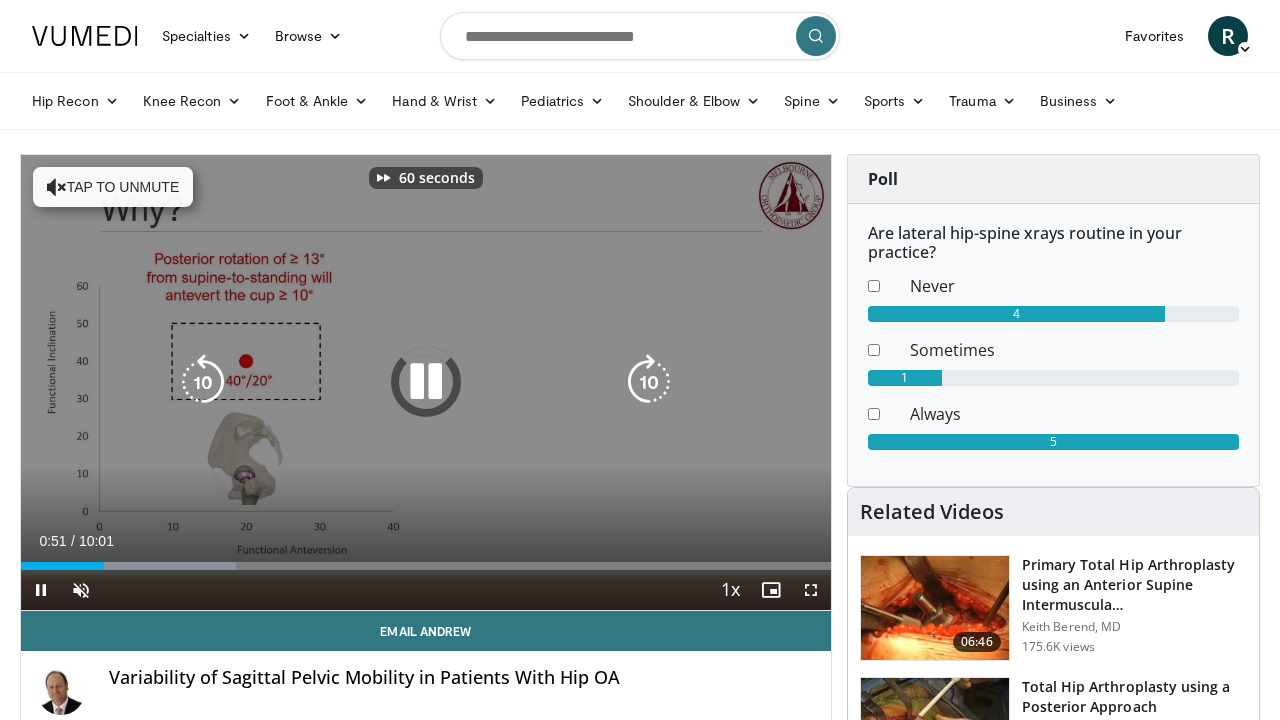 click at bounding box center (649, 382) 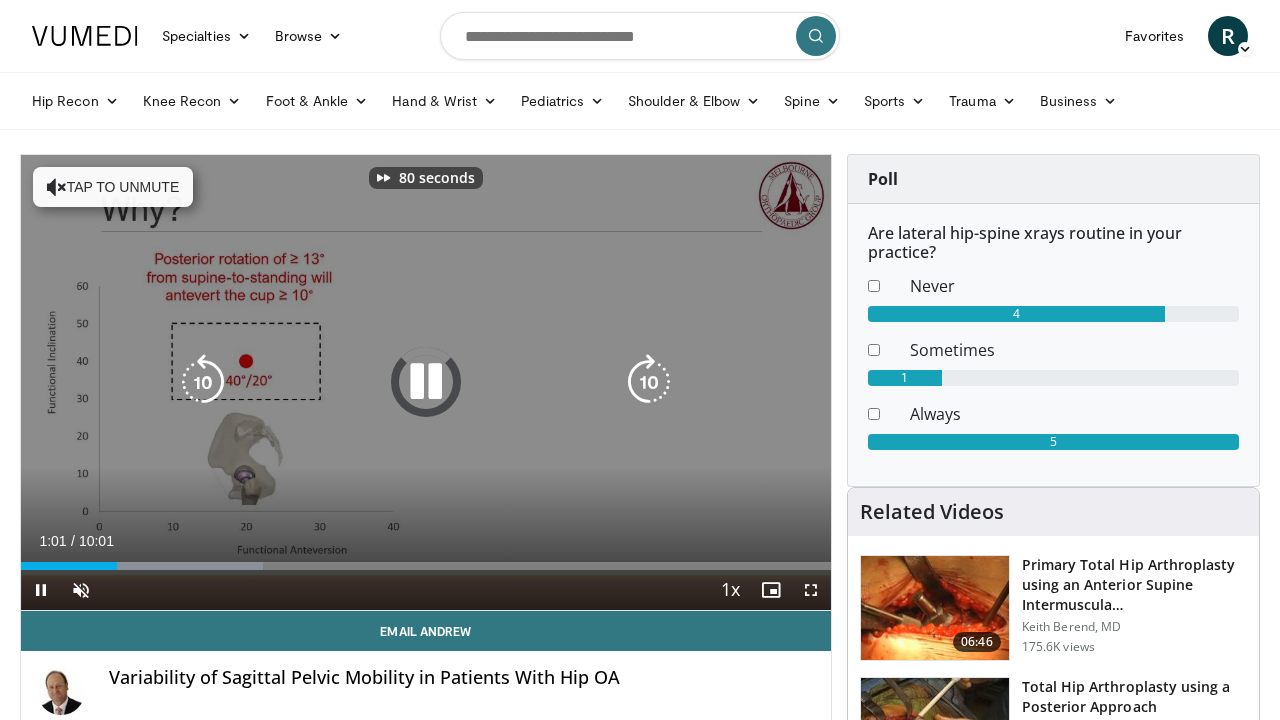 click at bounding box center [649, 382] 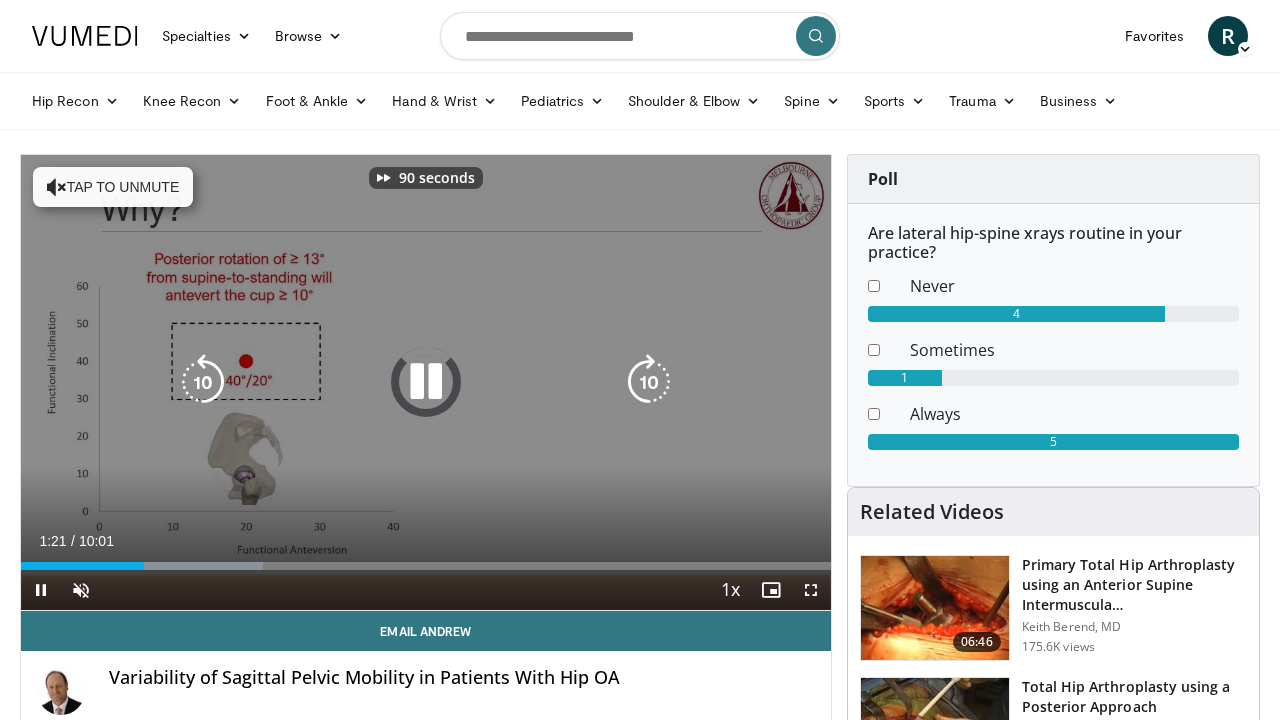 click at bounding box center [649, 382] 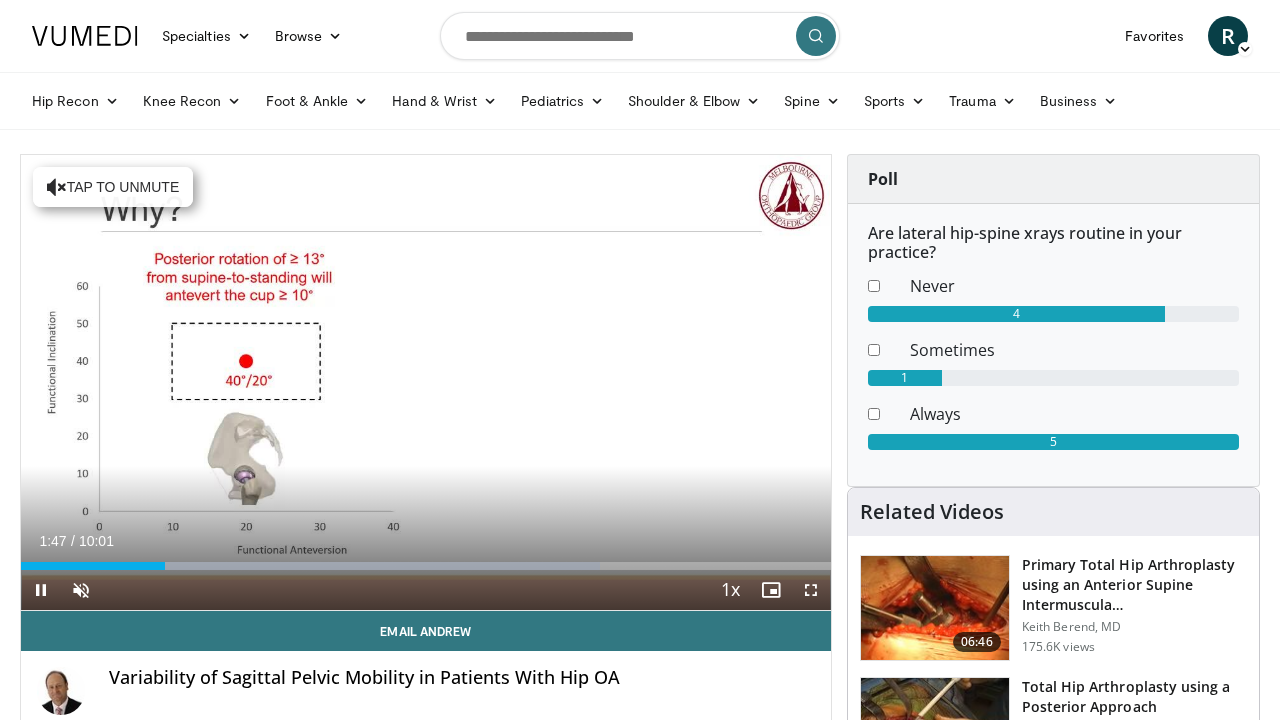 click at bounding box center (811, 590) 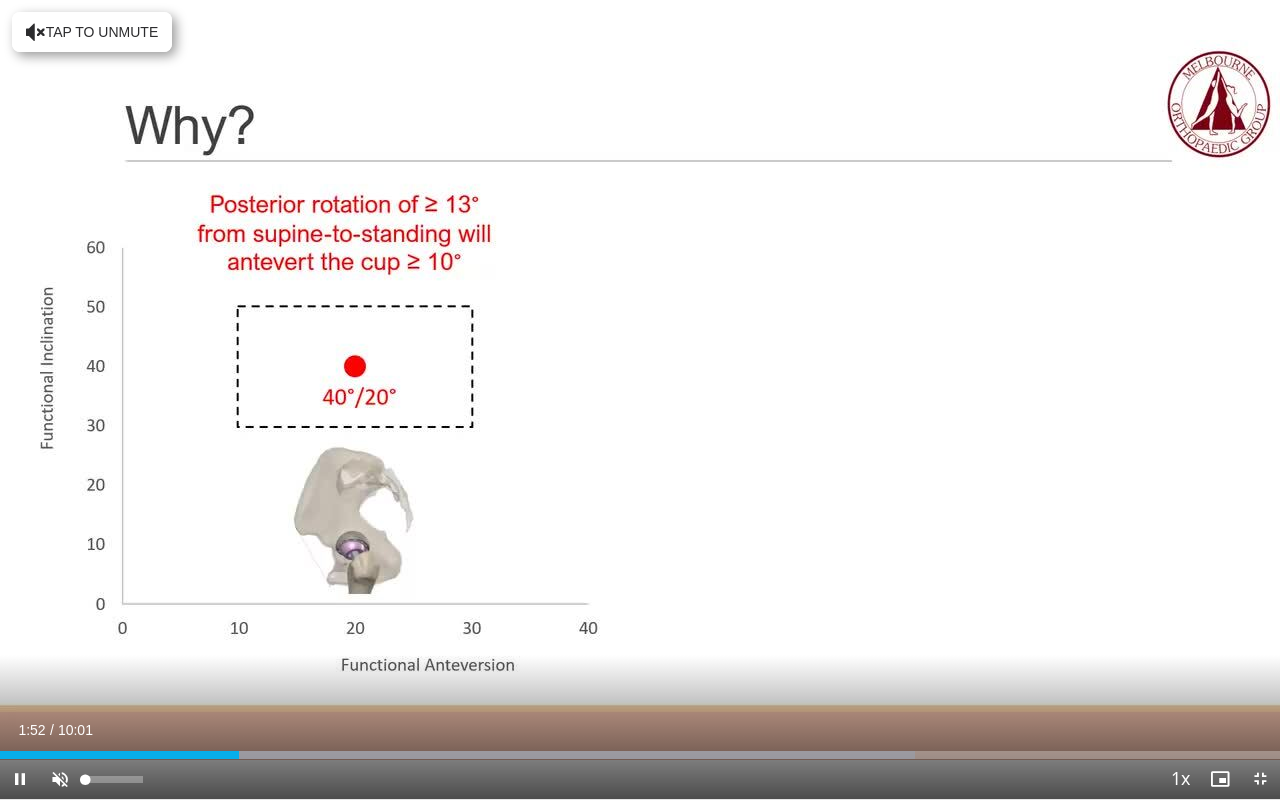 click at bounding box center [60, 779] 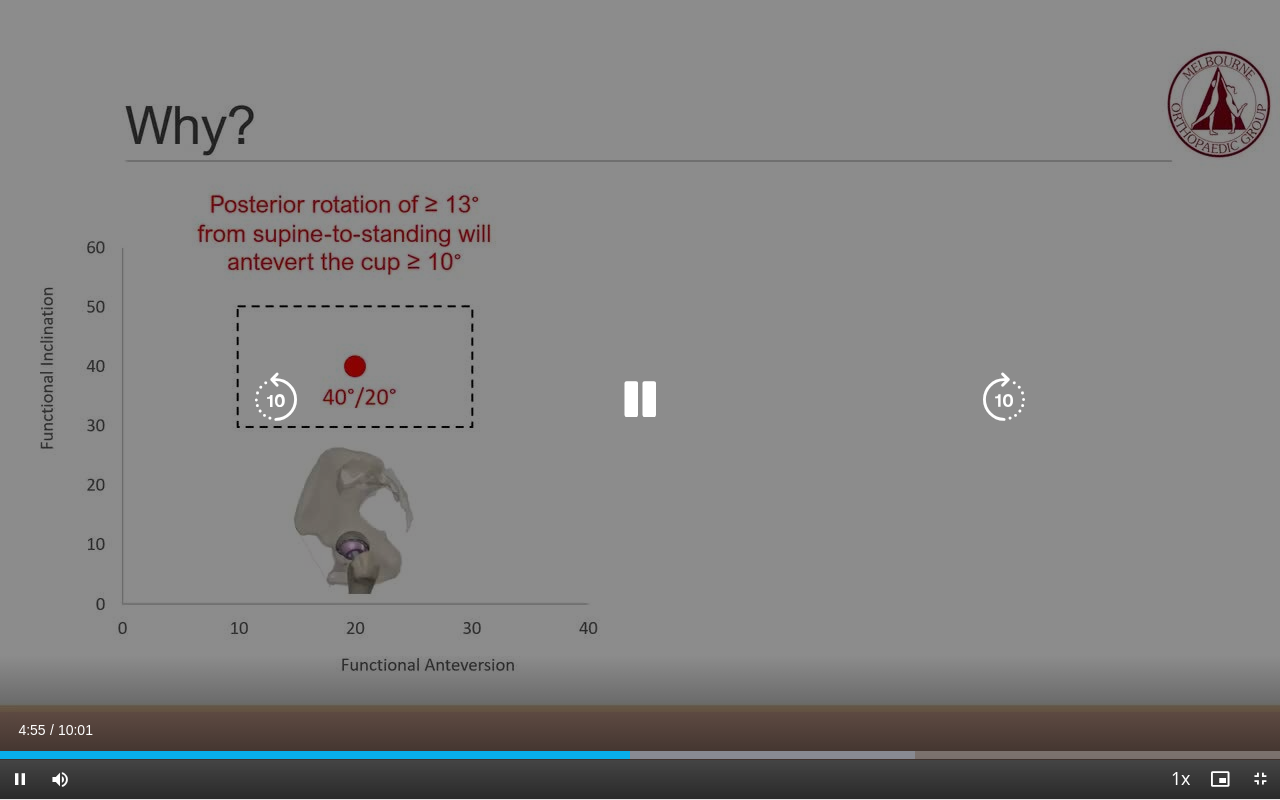 click at bounding box center (640, 400) 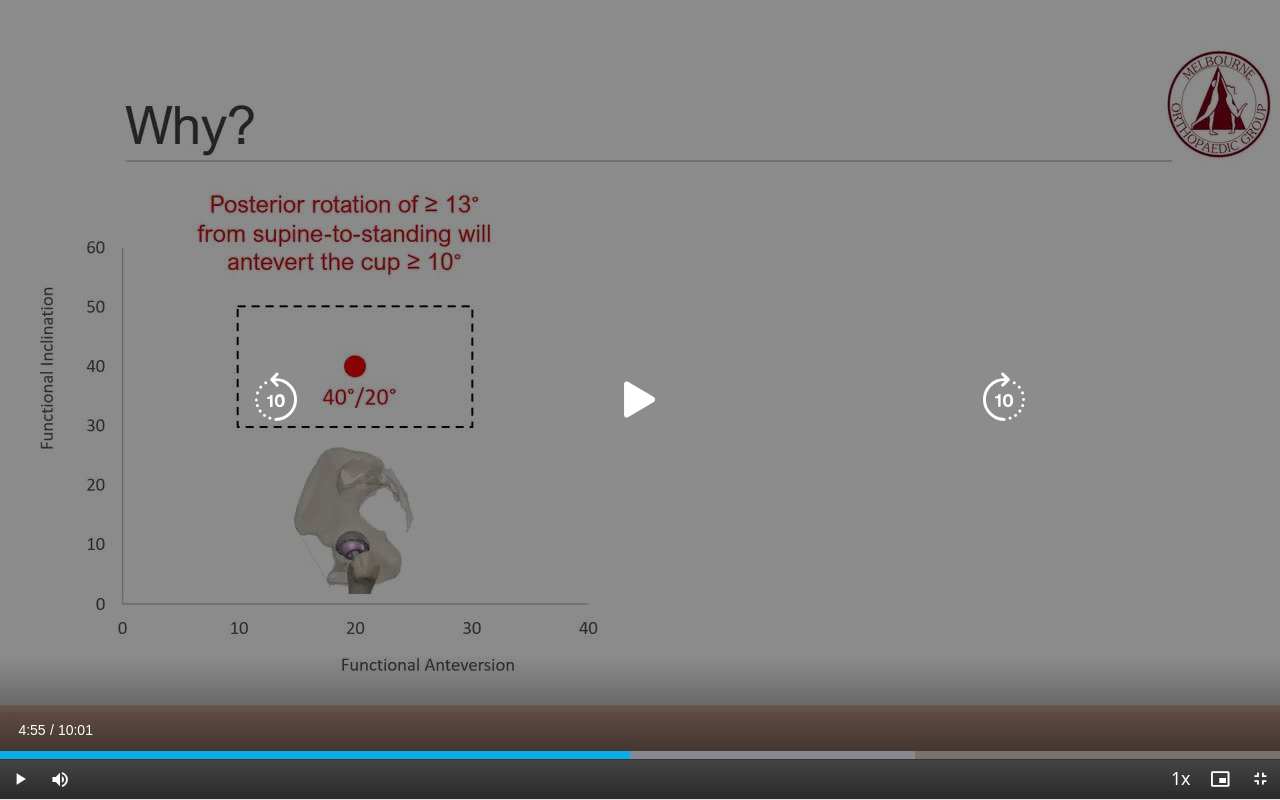 click on "100 seconds
Tap to unmute" at bounding box center [640, 399] 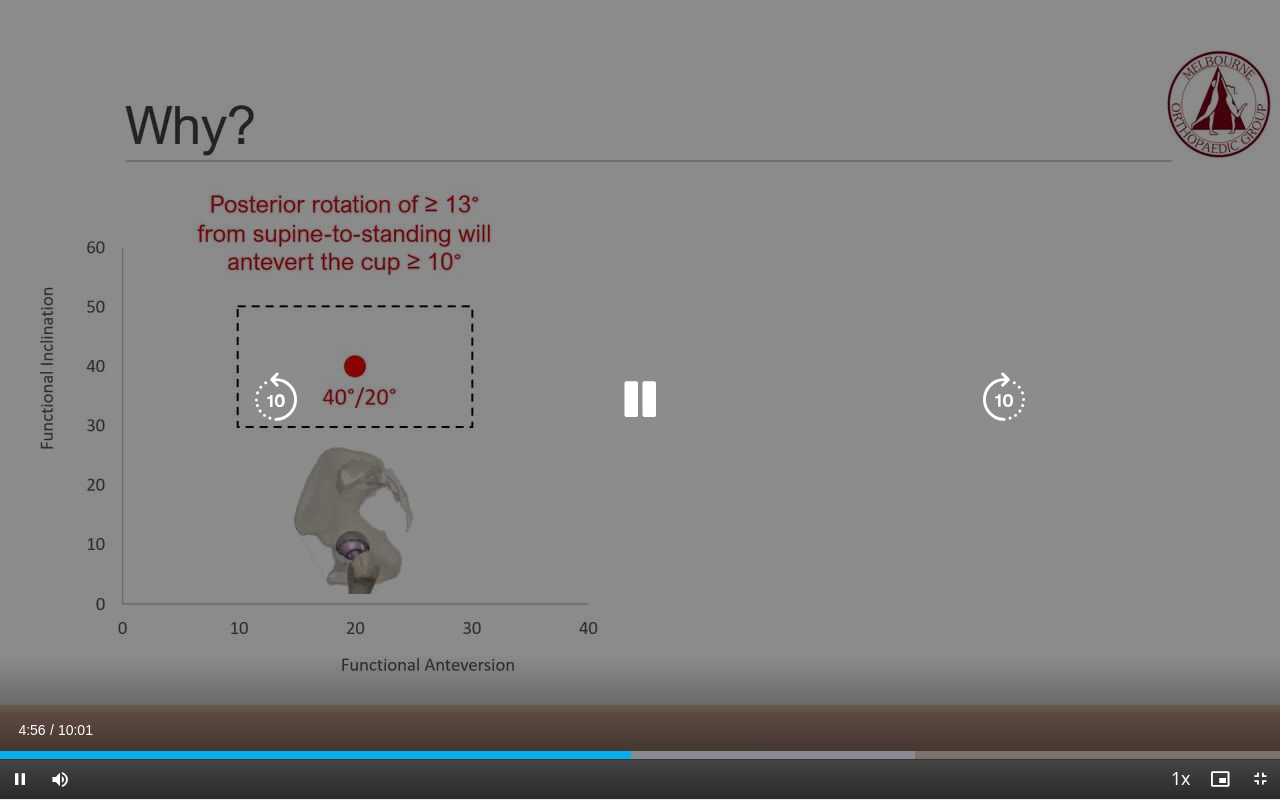 click on "100 seconds
Tap to unmute" at bounding box center [640, 399] 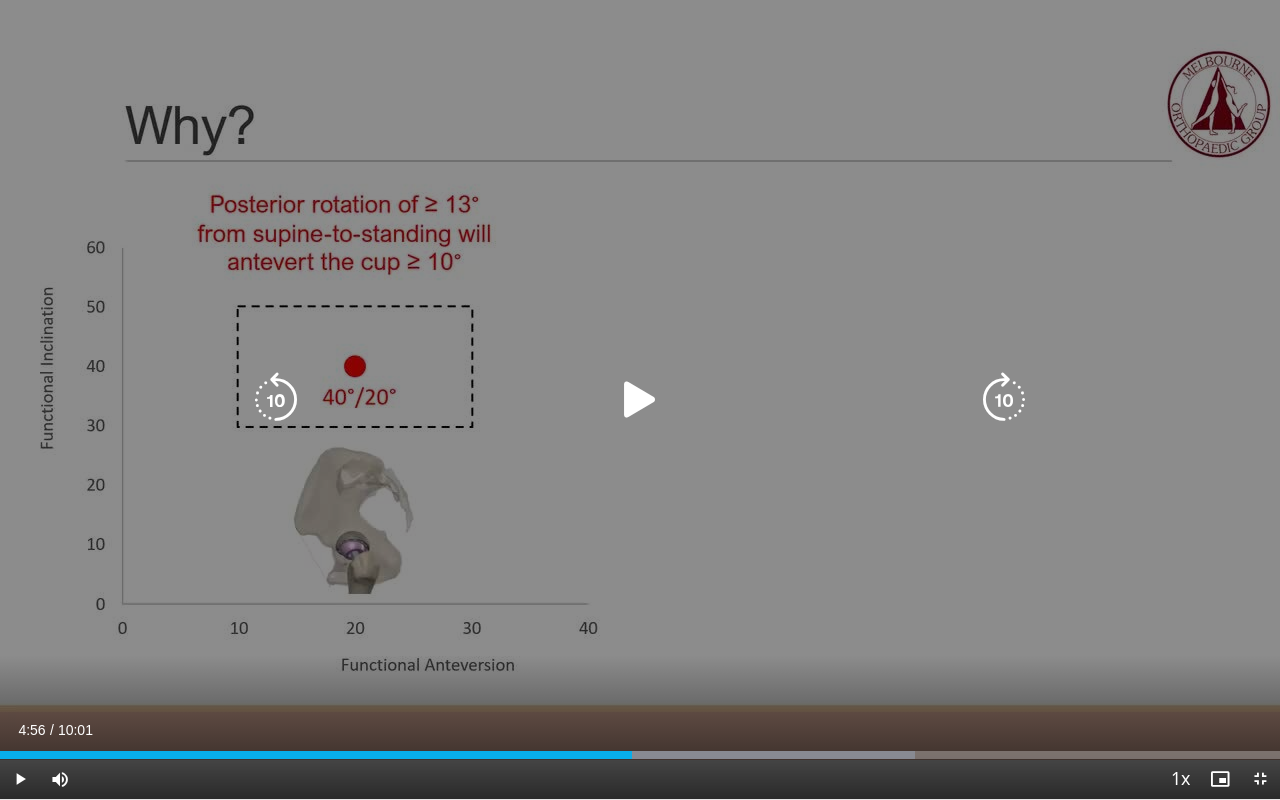 click at bounding box center [640, 400] 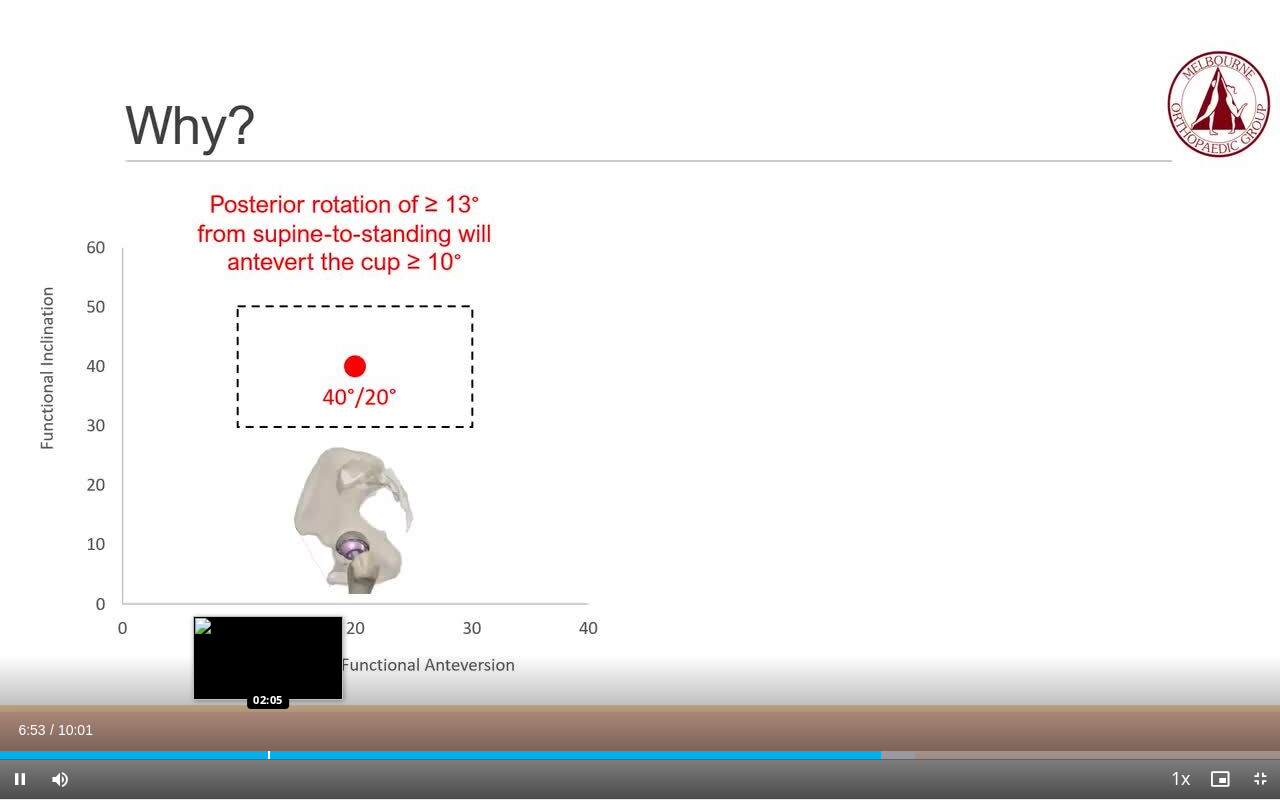 click at bounding box center [269, 755] 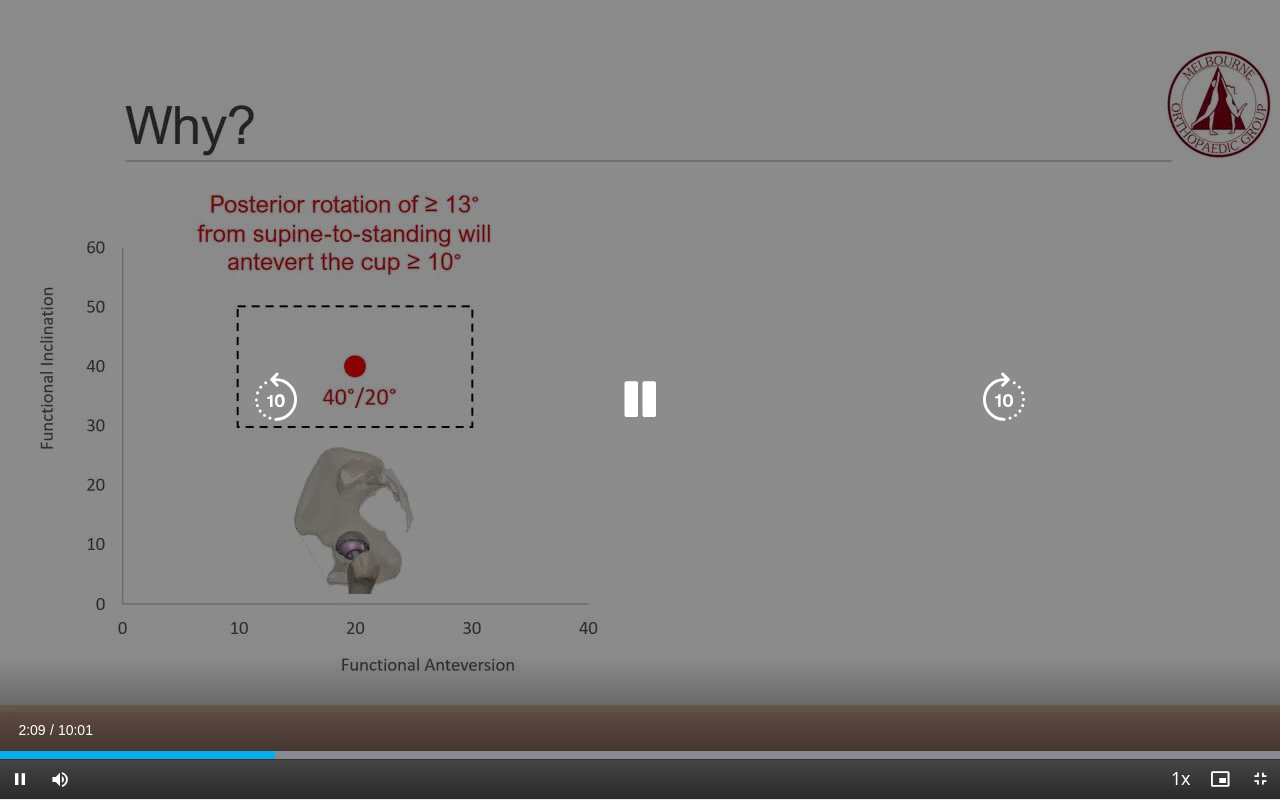 click at bounding box center [640, 400] 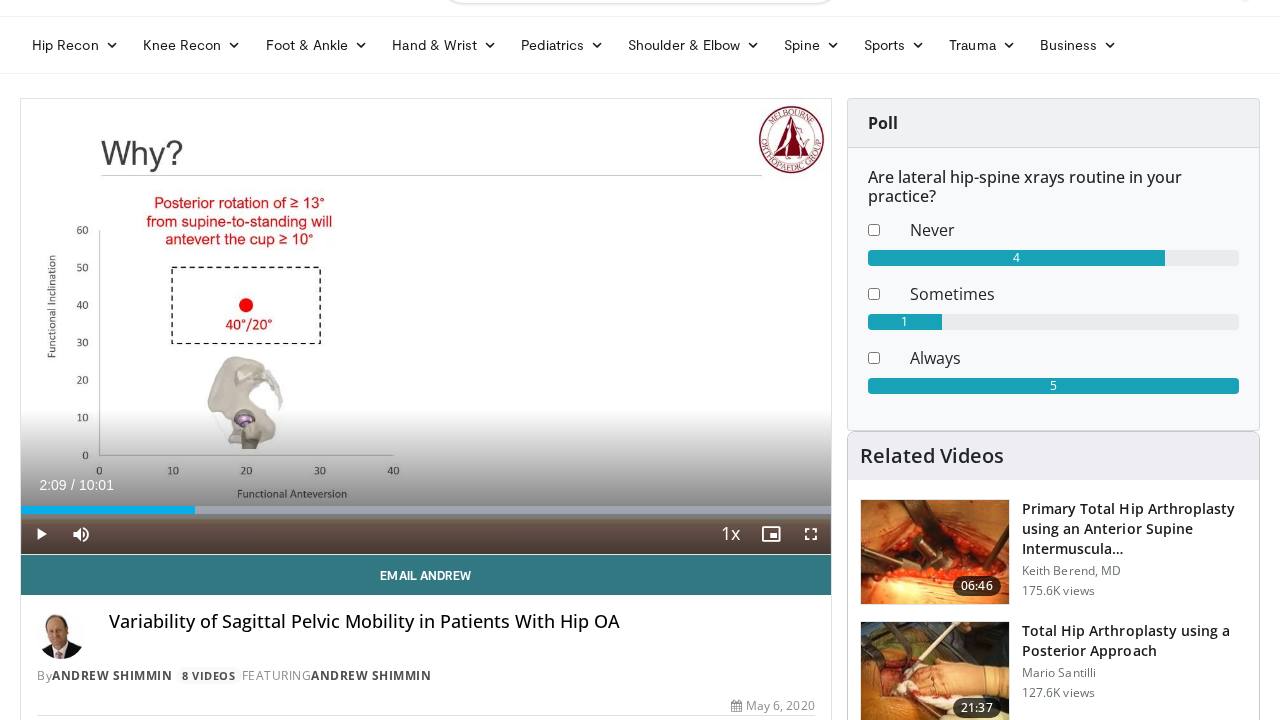 scroll, scrollTop: 56, scrollLeft: 0, axis: vertical 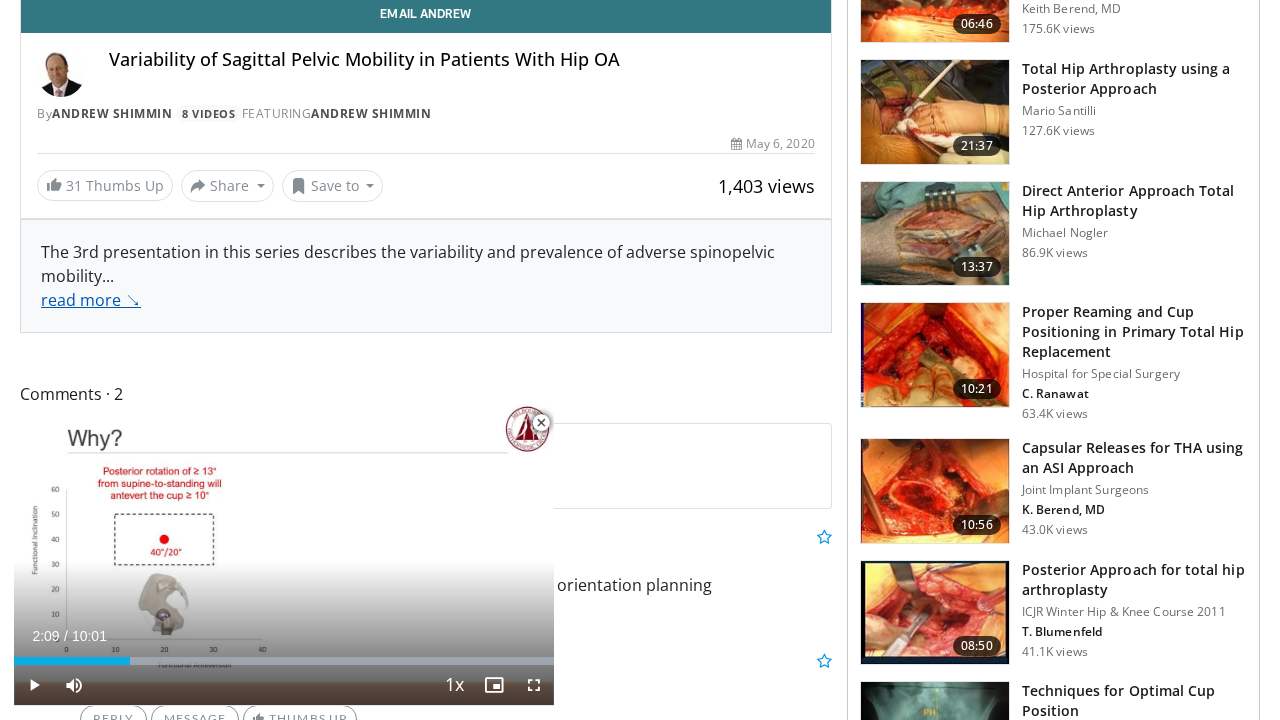 click on "read more ↘" at bounding box center [91, 300] 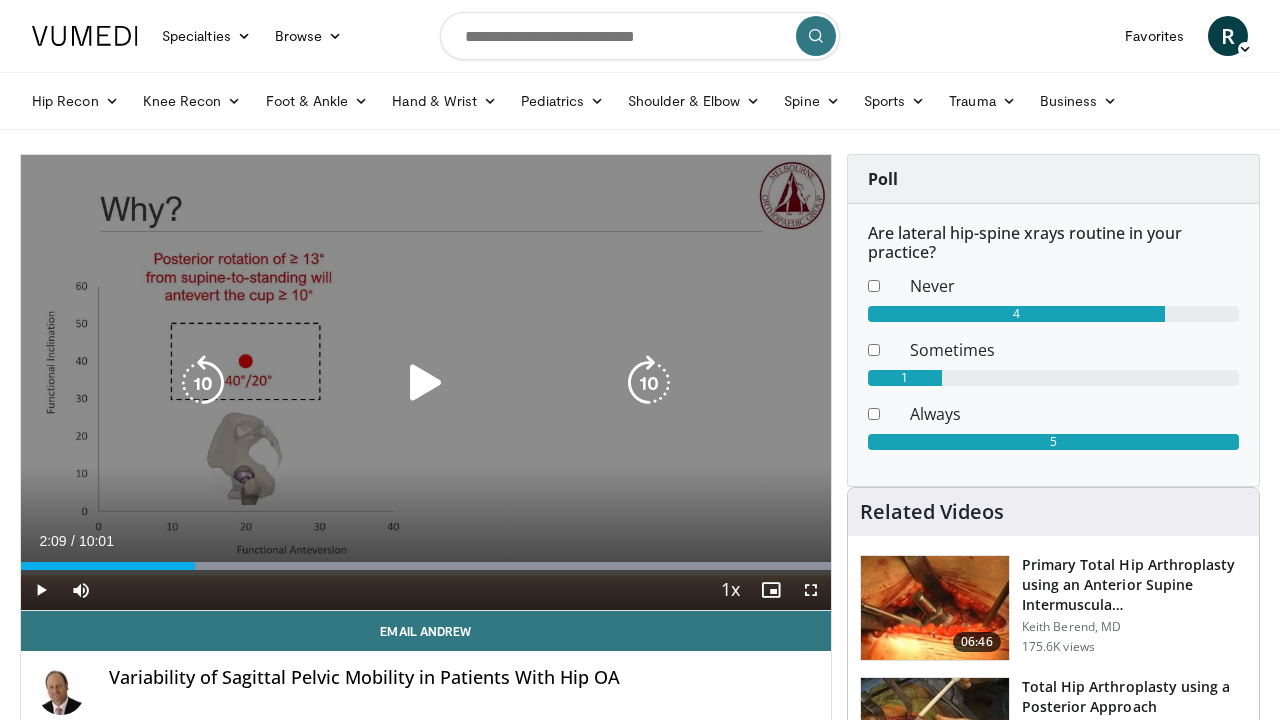 scroll, scrollTop: 0, scrollLeft: 0, axis: both 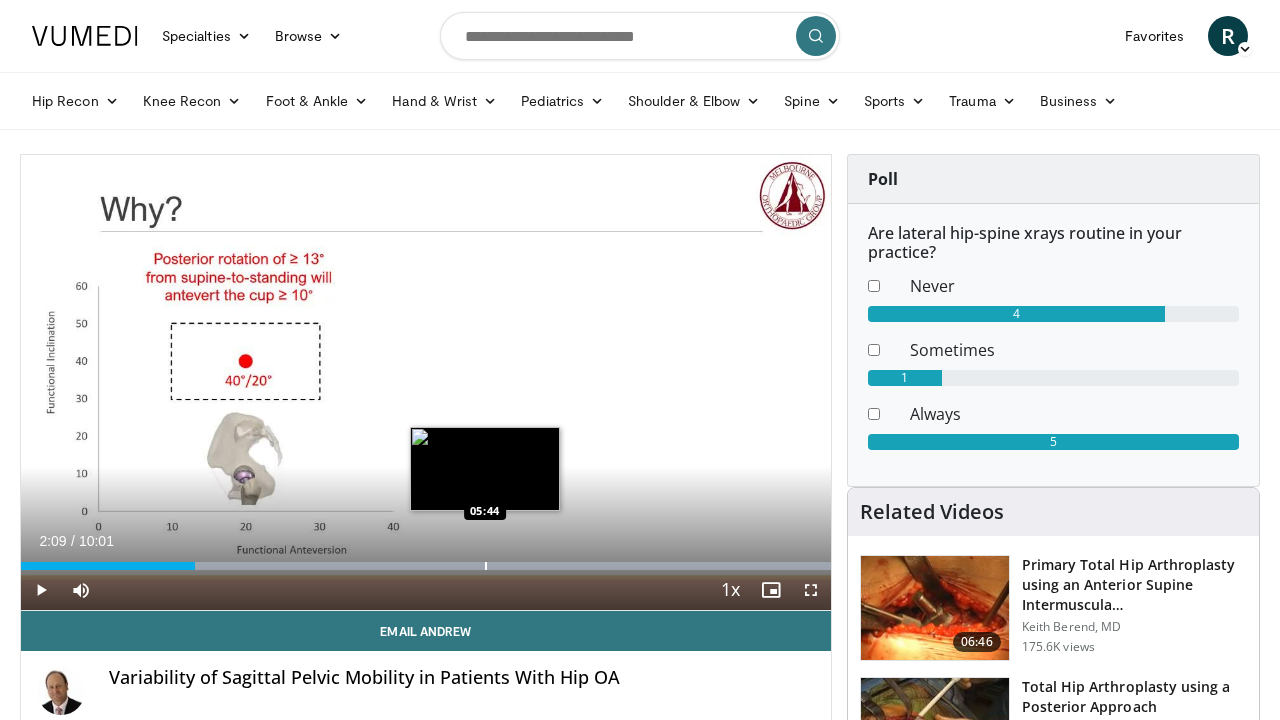 click on "Loaded :  99.99% 02:09 05:44" at bounding box center (426, 560) 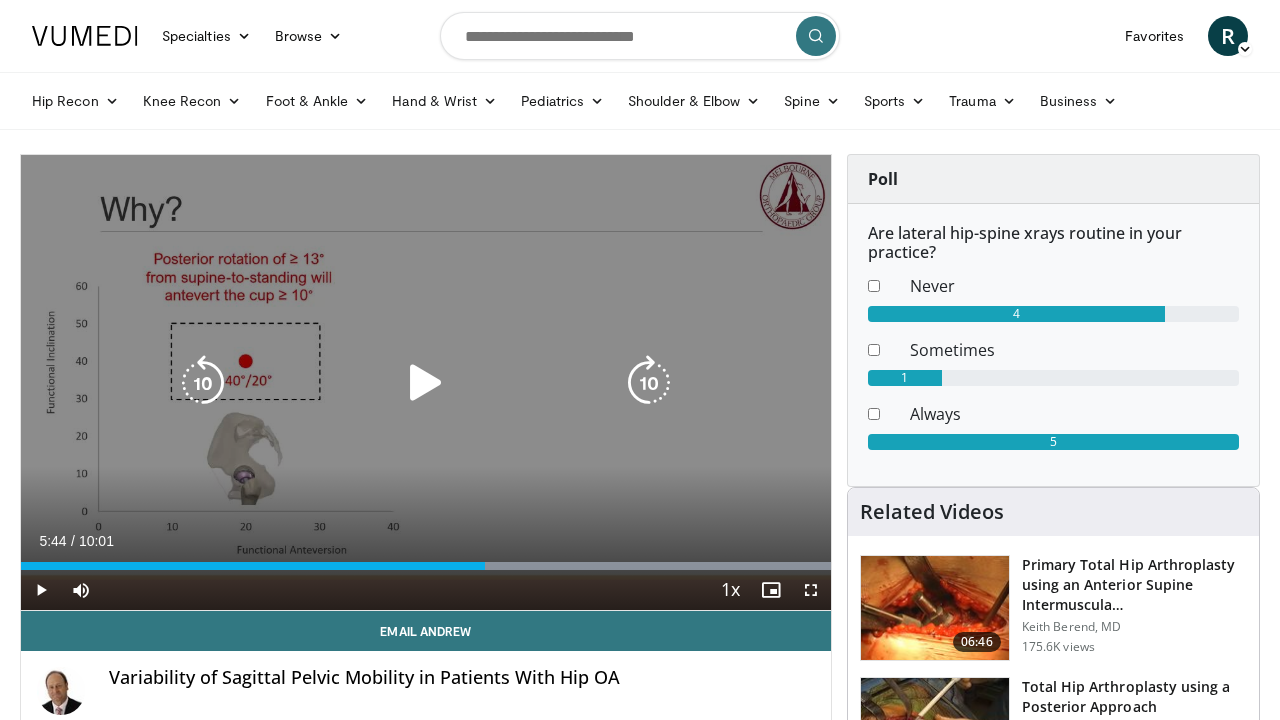 click at bounding box center (426, 383) 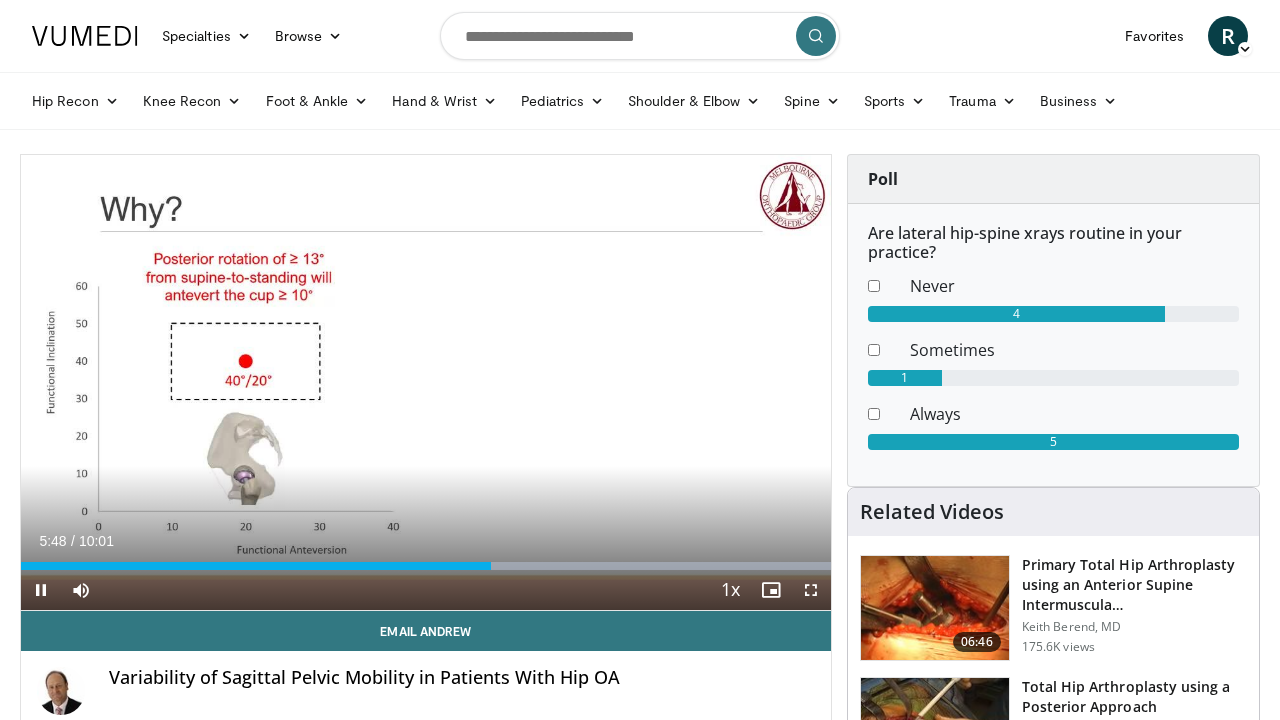 click at bounding box center (811, 590) 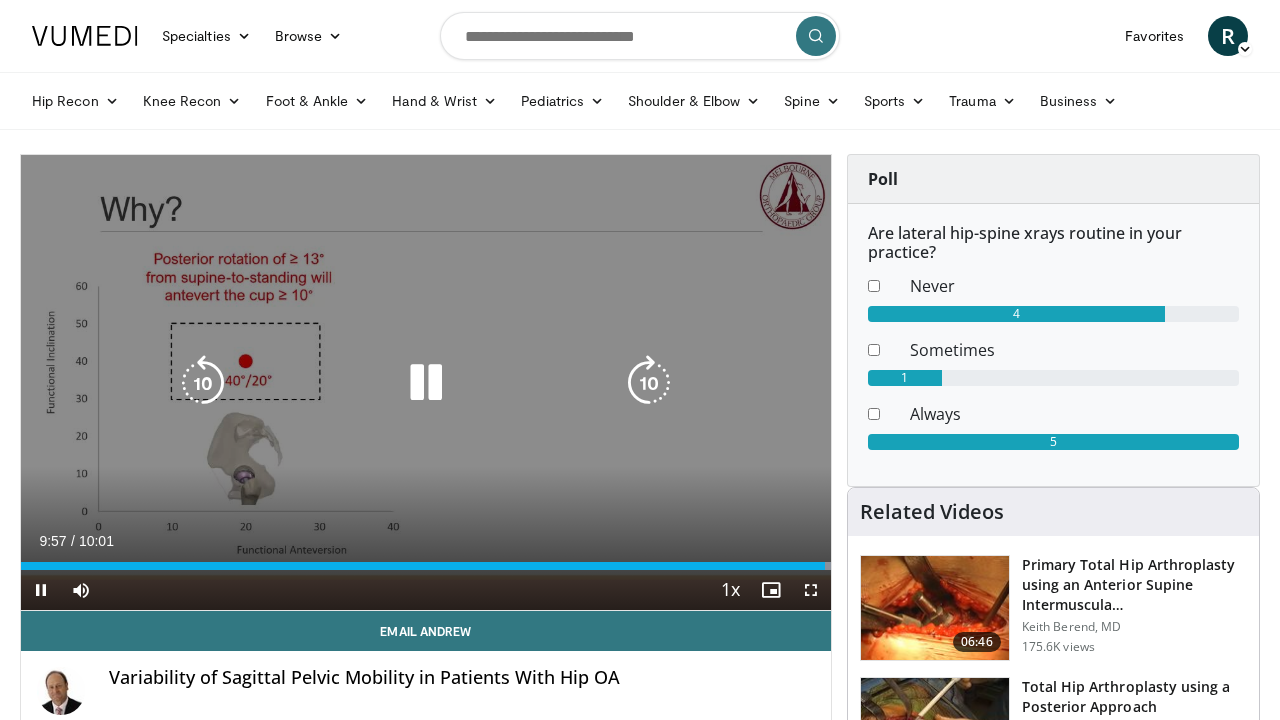 click at bounding box center [426, 383] 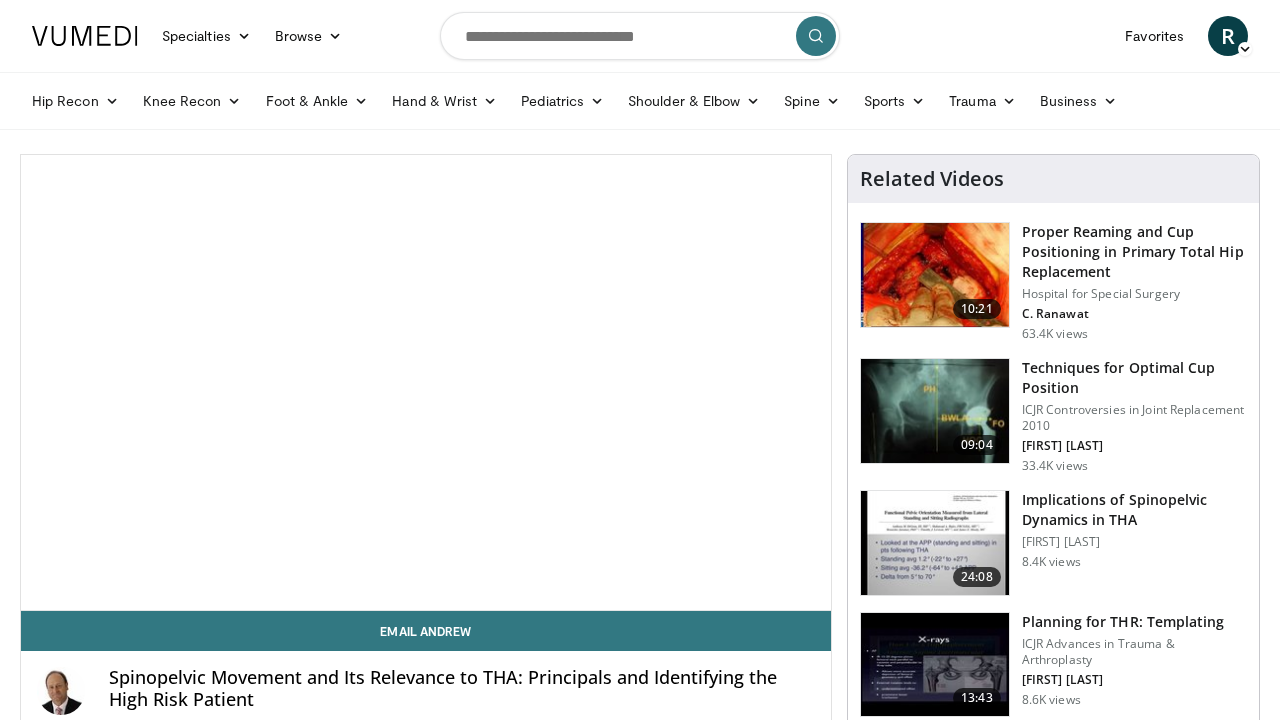 scroll, scrollTop: 68, scrollLeft: 0, axis: vertical 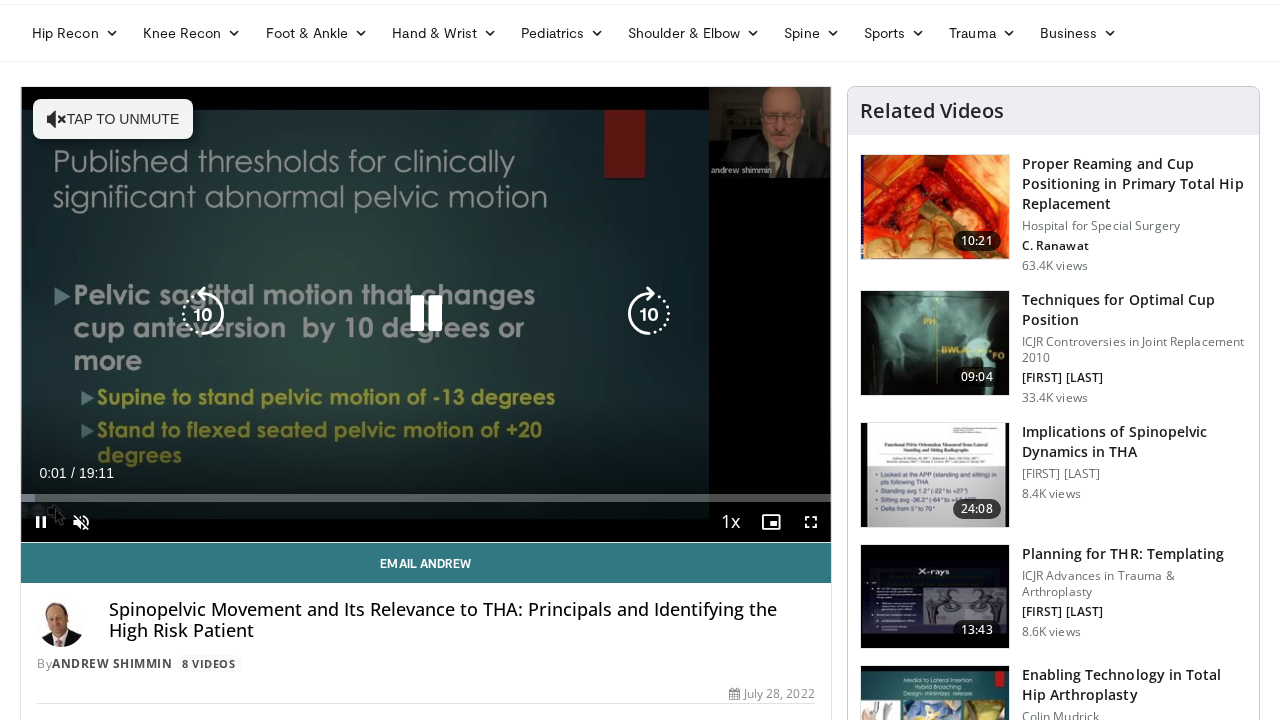 click on "Tap to unmute" at bounding box center (113, 119) 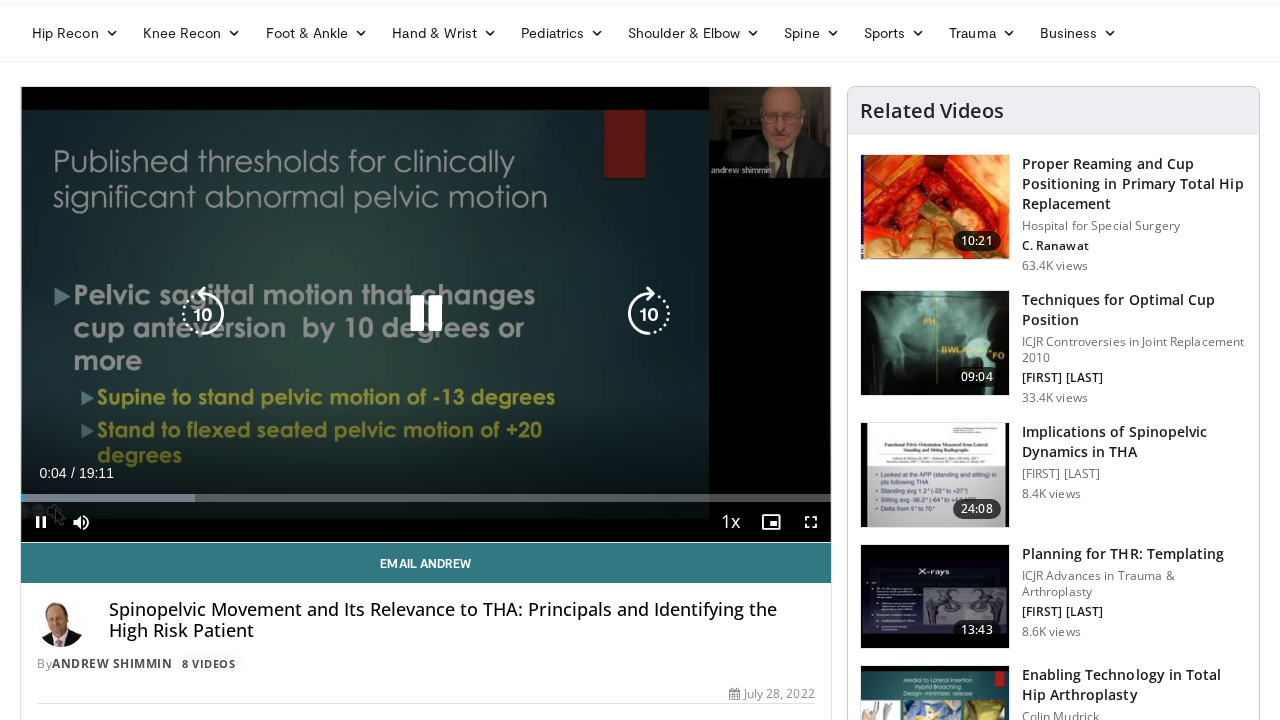 click at bounding box center [649, 314] 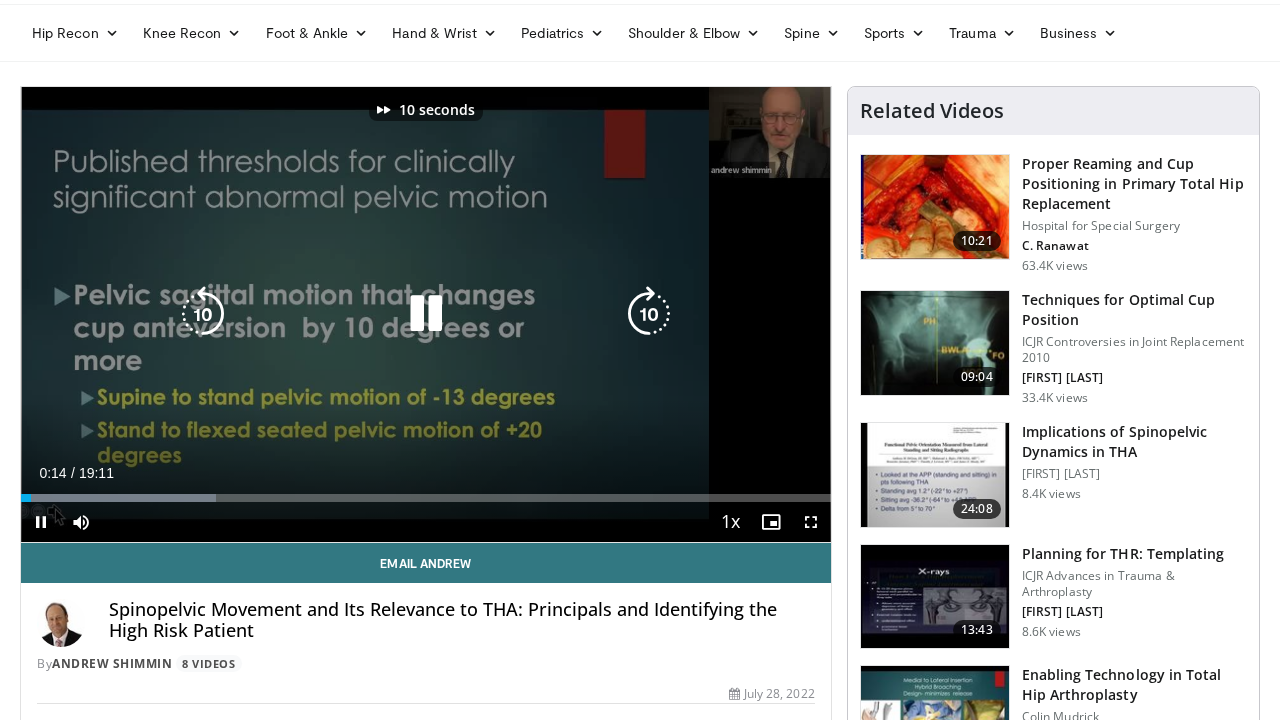 click at bounding box center (649, 314) 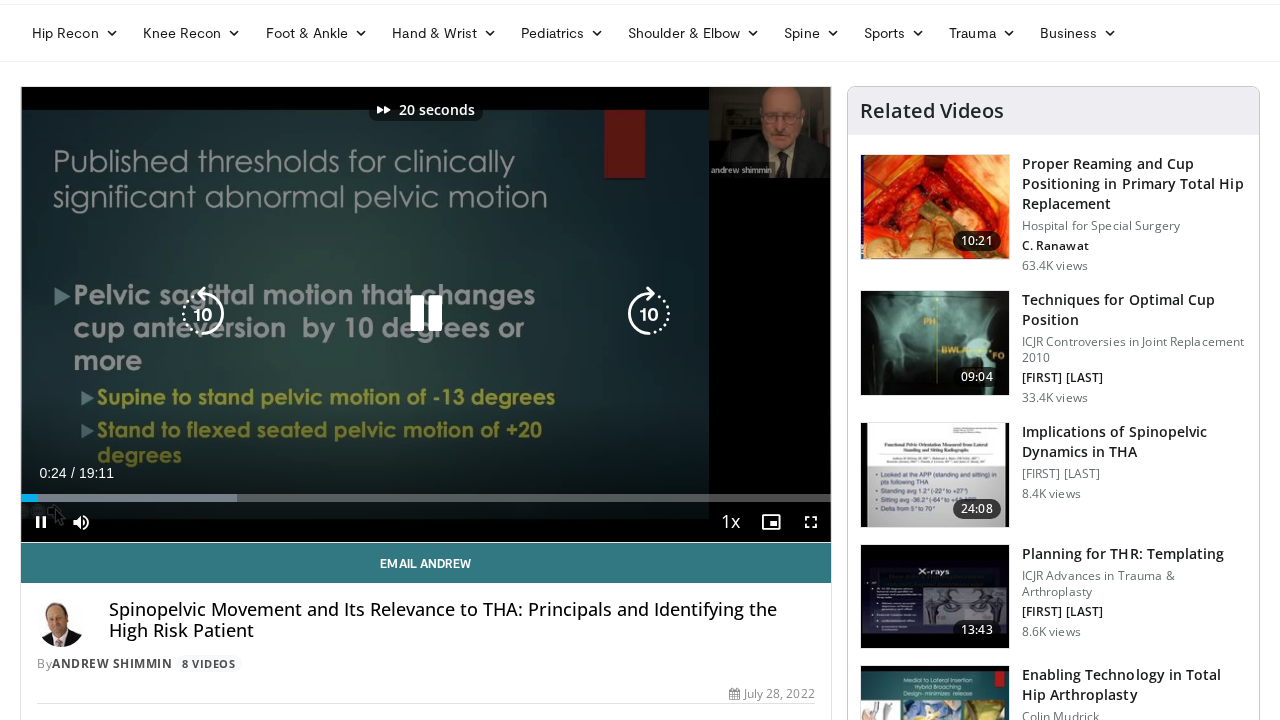 click at bounding box center (649, 314) 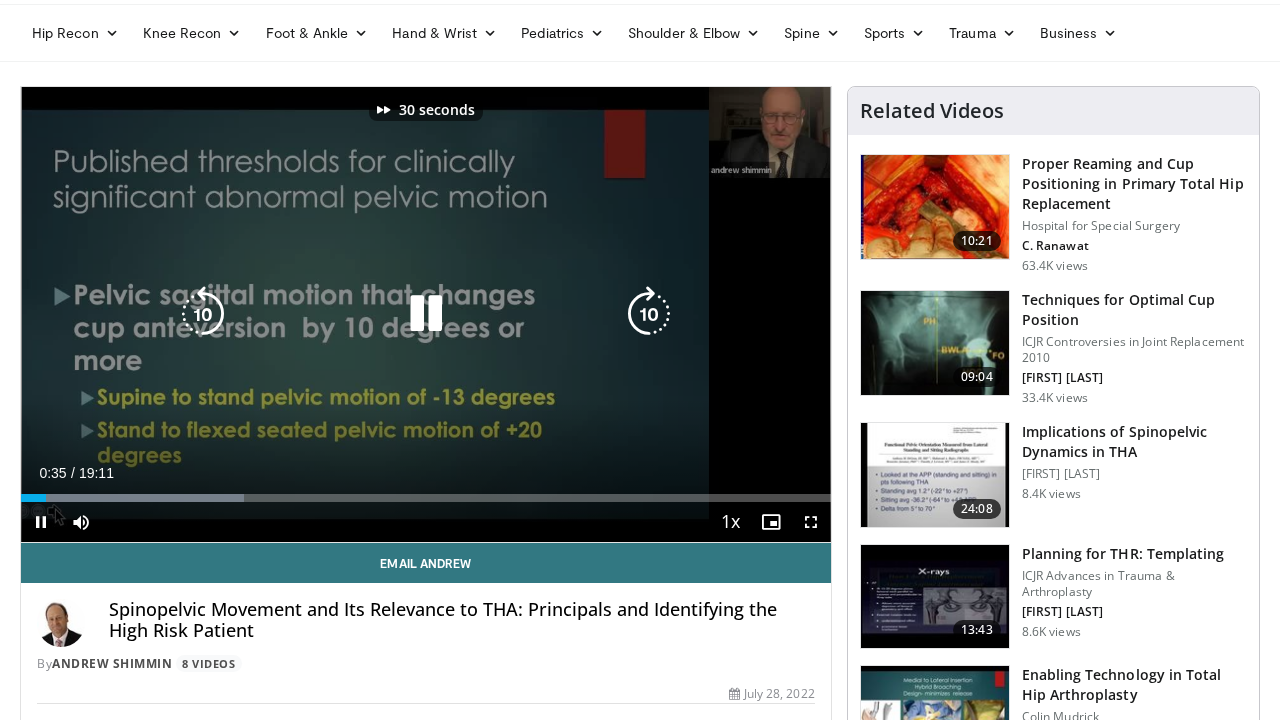 click at bounding box center [649, 314] 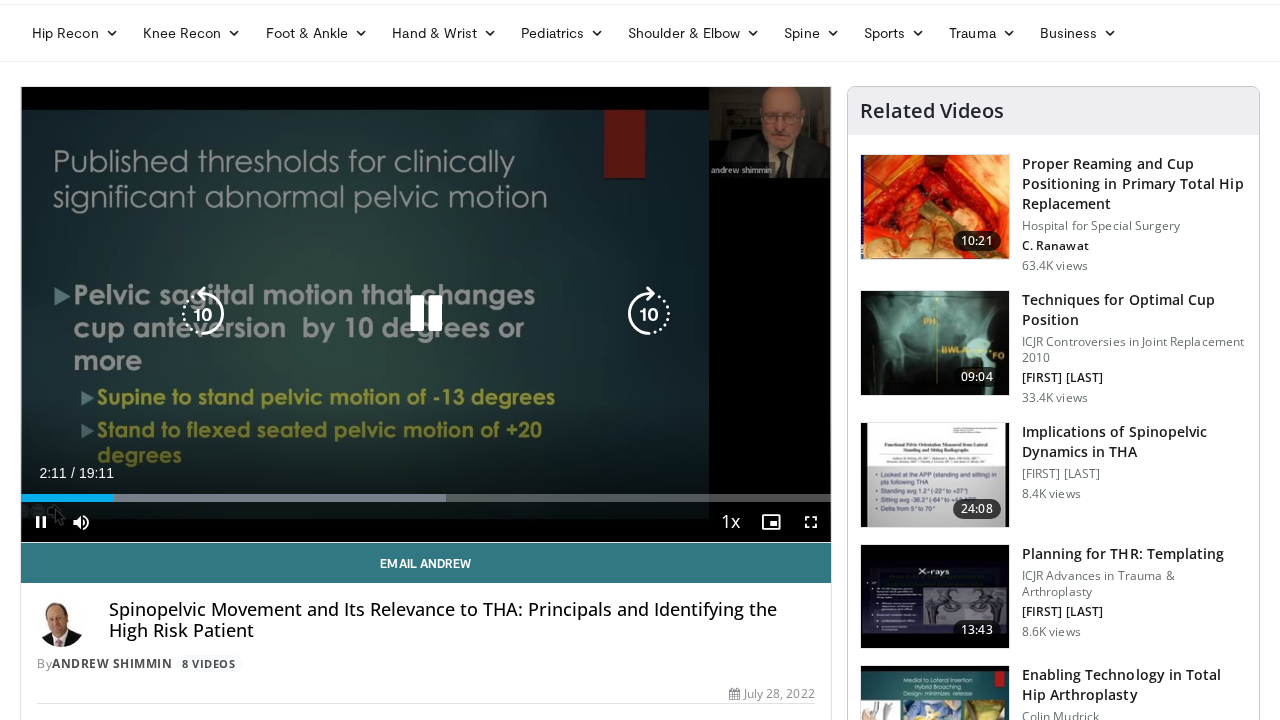 click at bounding box center [426, 314] 